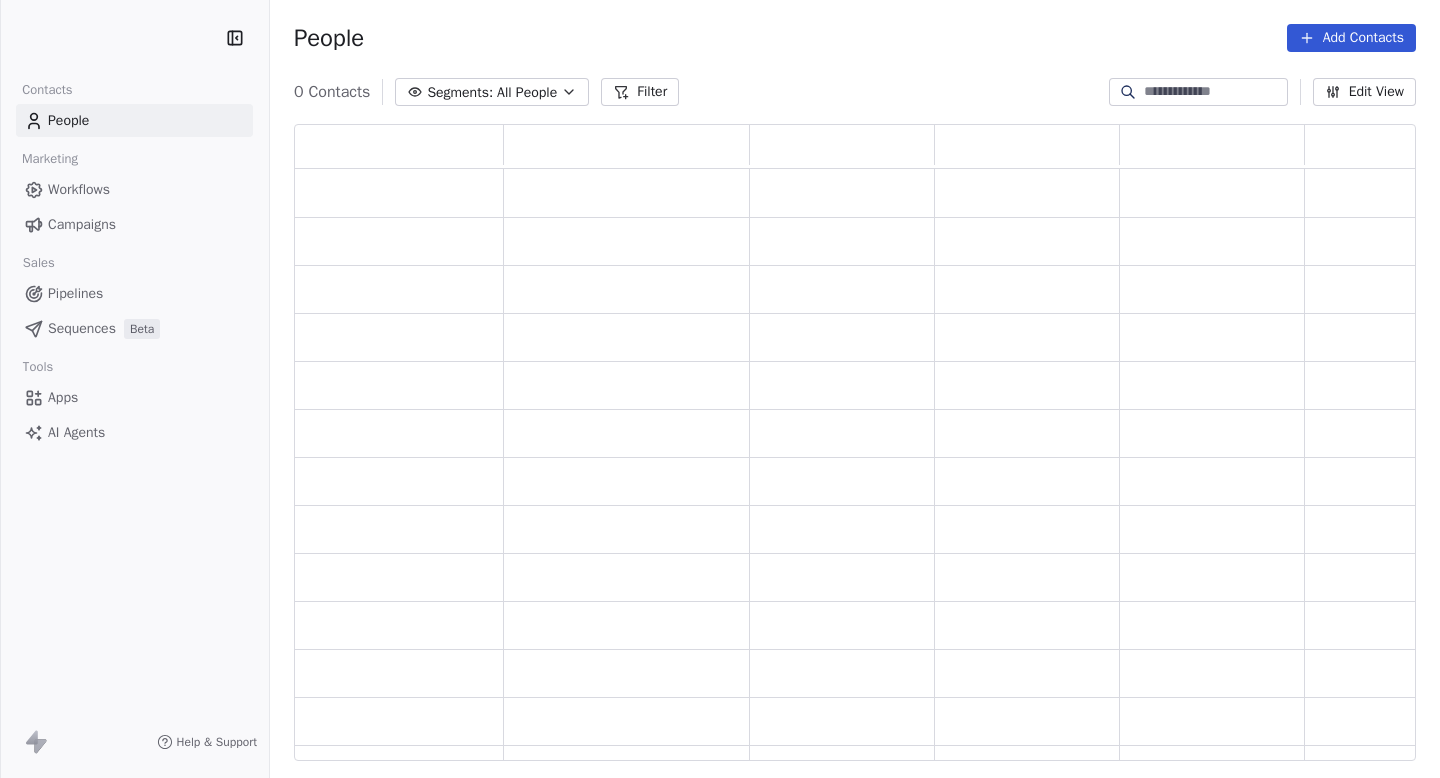 scroll, scrollTop: 0, scrollLeft: 0, axis: both 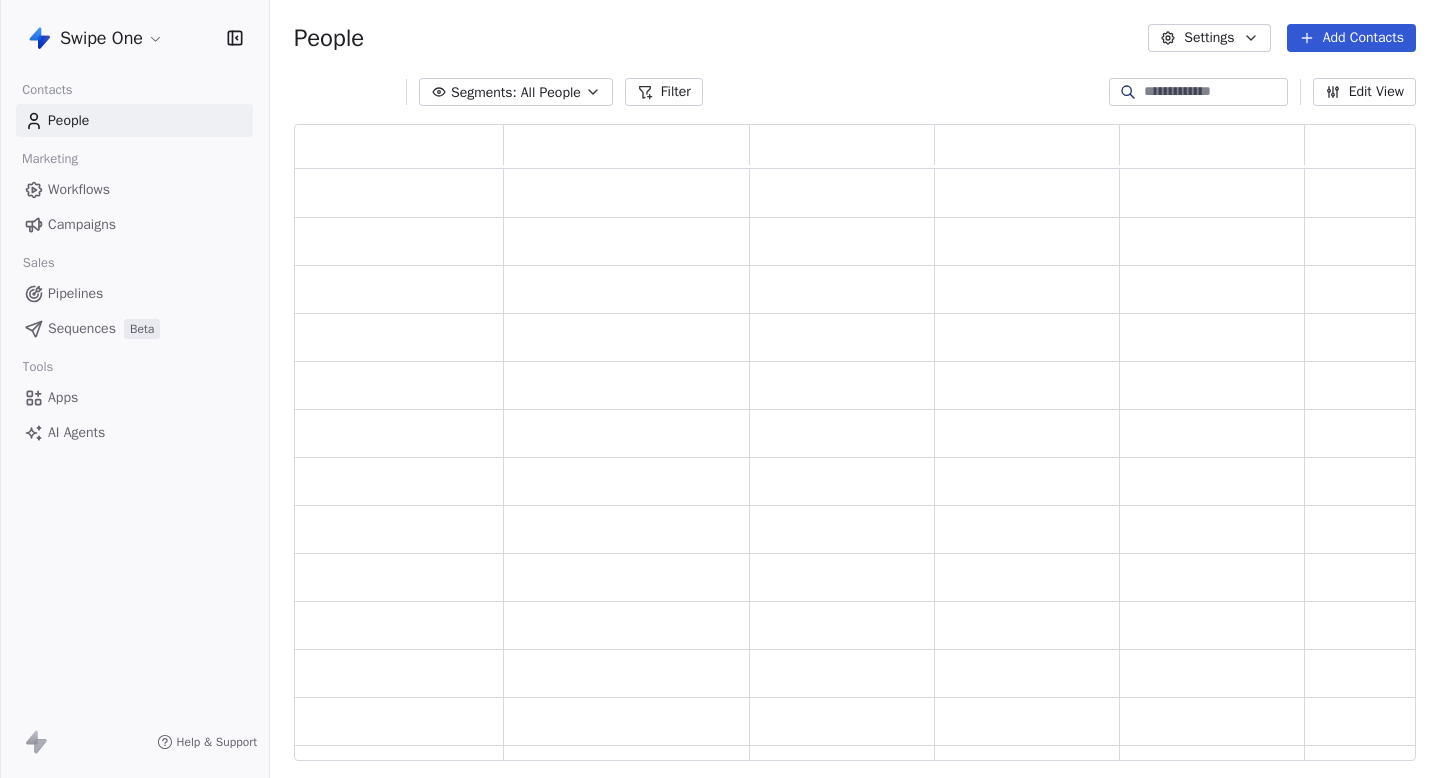 click on "Swipe One Contacts People Marketing Workflows Campaigns Sales Pipelines Sequences Beta Tools Apps AI Agents Help & Support People Settings  Add Contacts Segments: All People Filter  Edit View Tag Add to Sequence Export" at bounding box center (720, 389) 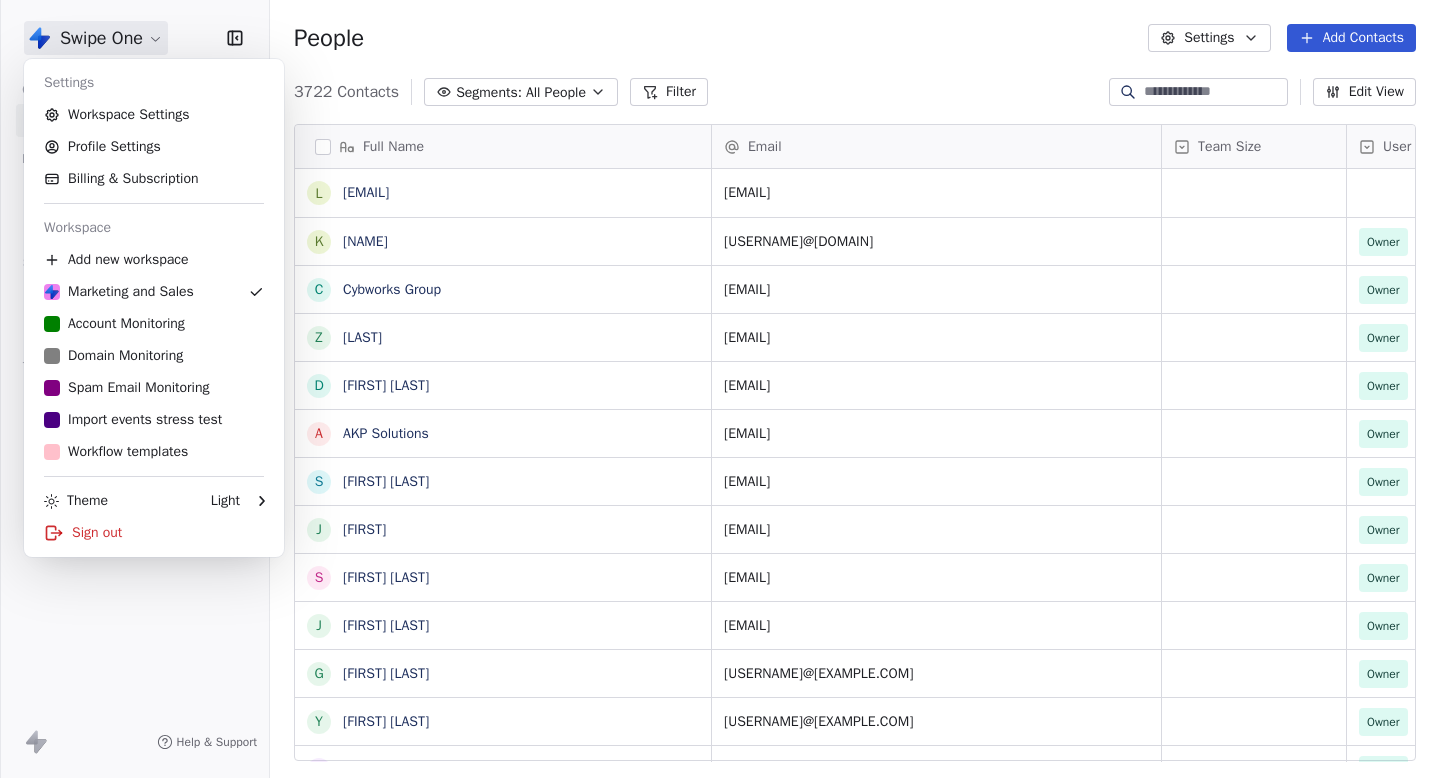 scroll, scrollTop: 1, scrollLeft: 1, axis: both 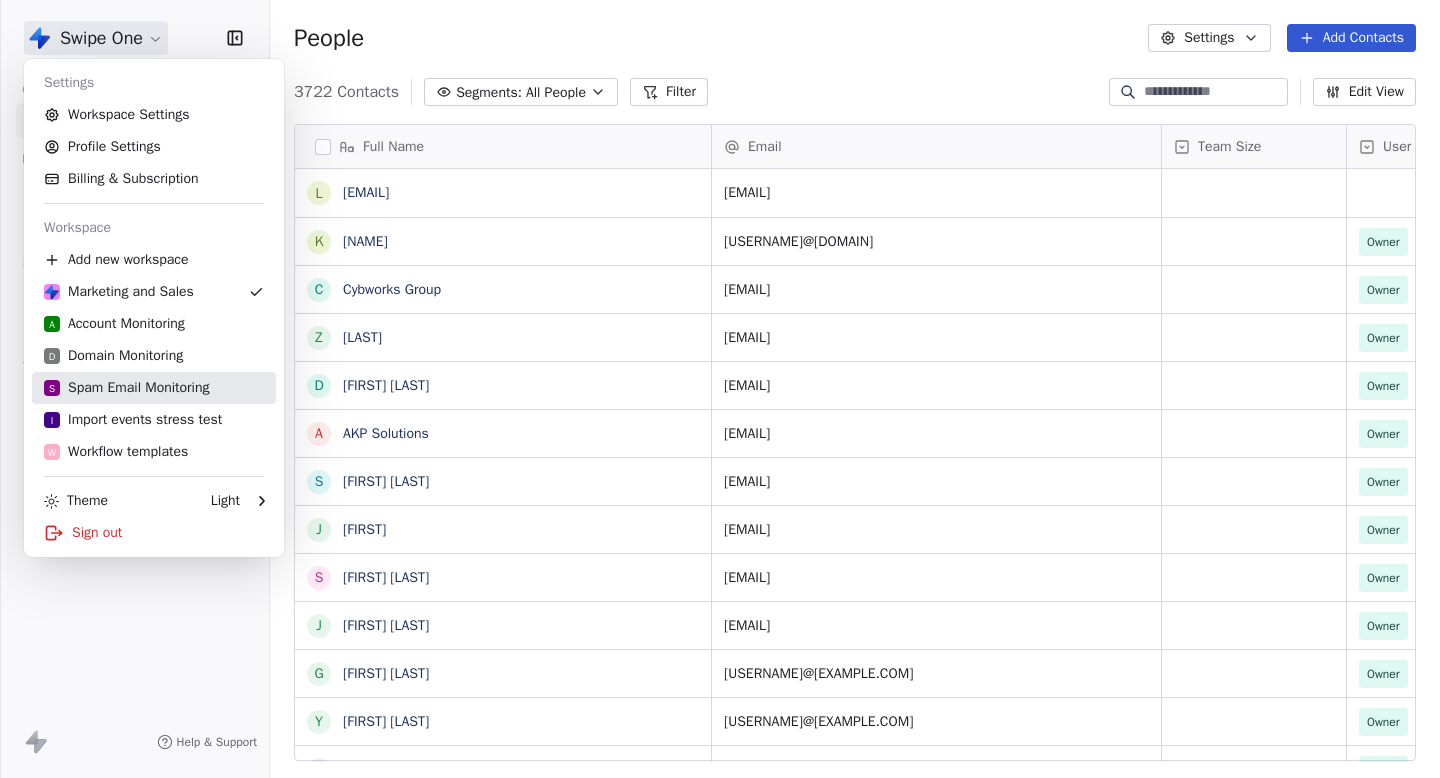 click on "S Spam Email Monitoring" at bounding box center (126, 388) 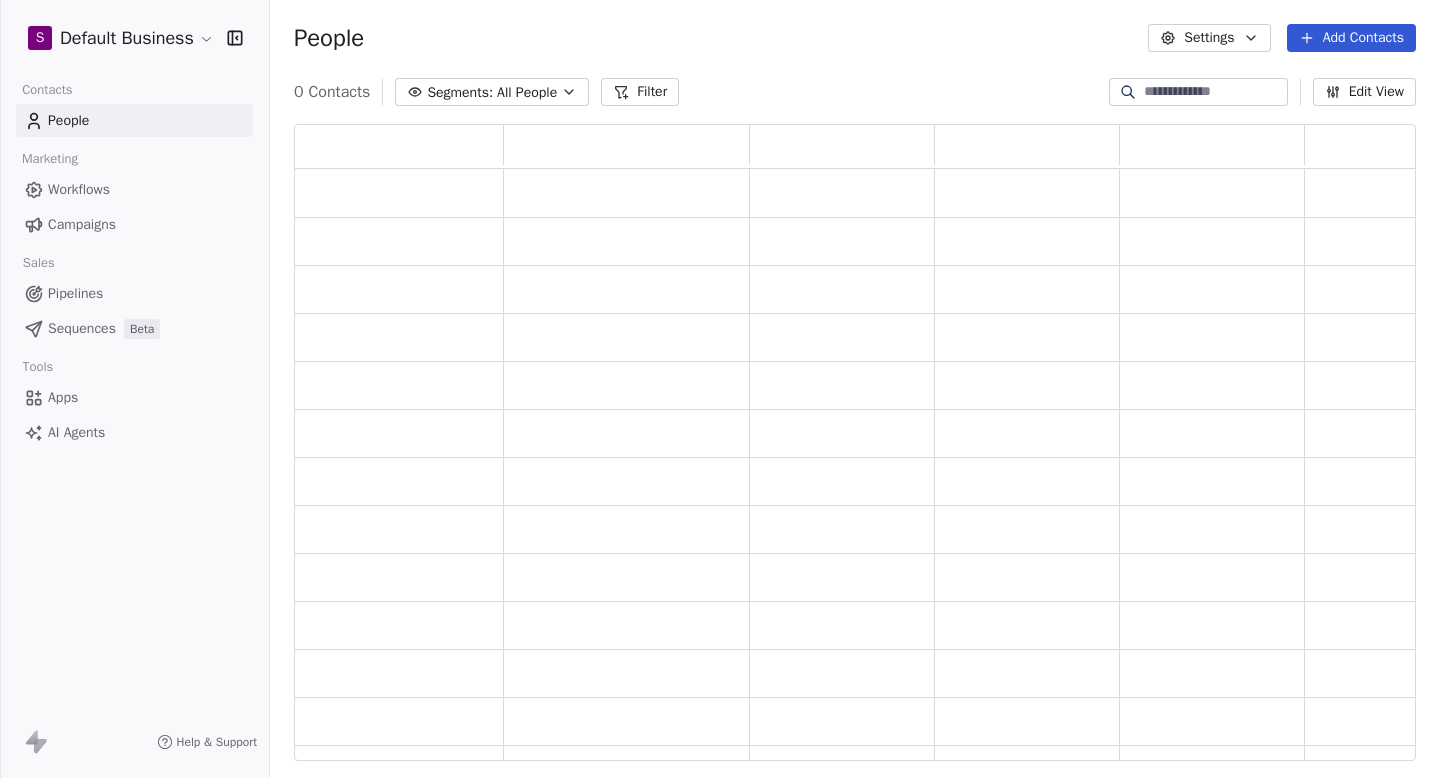 scroll, scrollTop: 1, scrollLeft: 1, axis: both 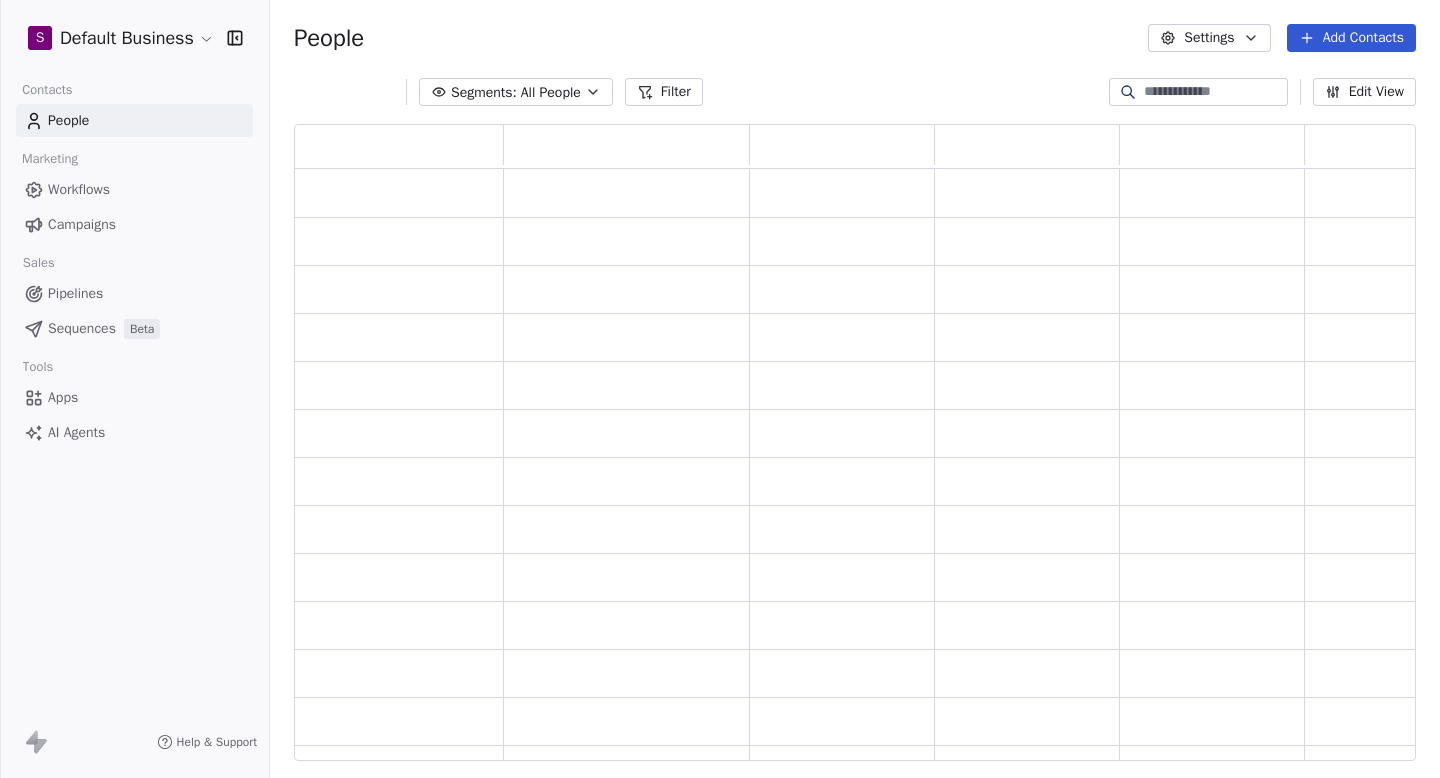 click on "S Default Business Contacts People Marketing Workflows Campaigns Sales Pipelines Sequences Beta Tools Apps AI Agents Help & Support People Settings  Add Contacts Segments: All People Filter  Edit View Tag Add to Sequence Export" at bounding box center [720, 389] 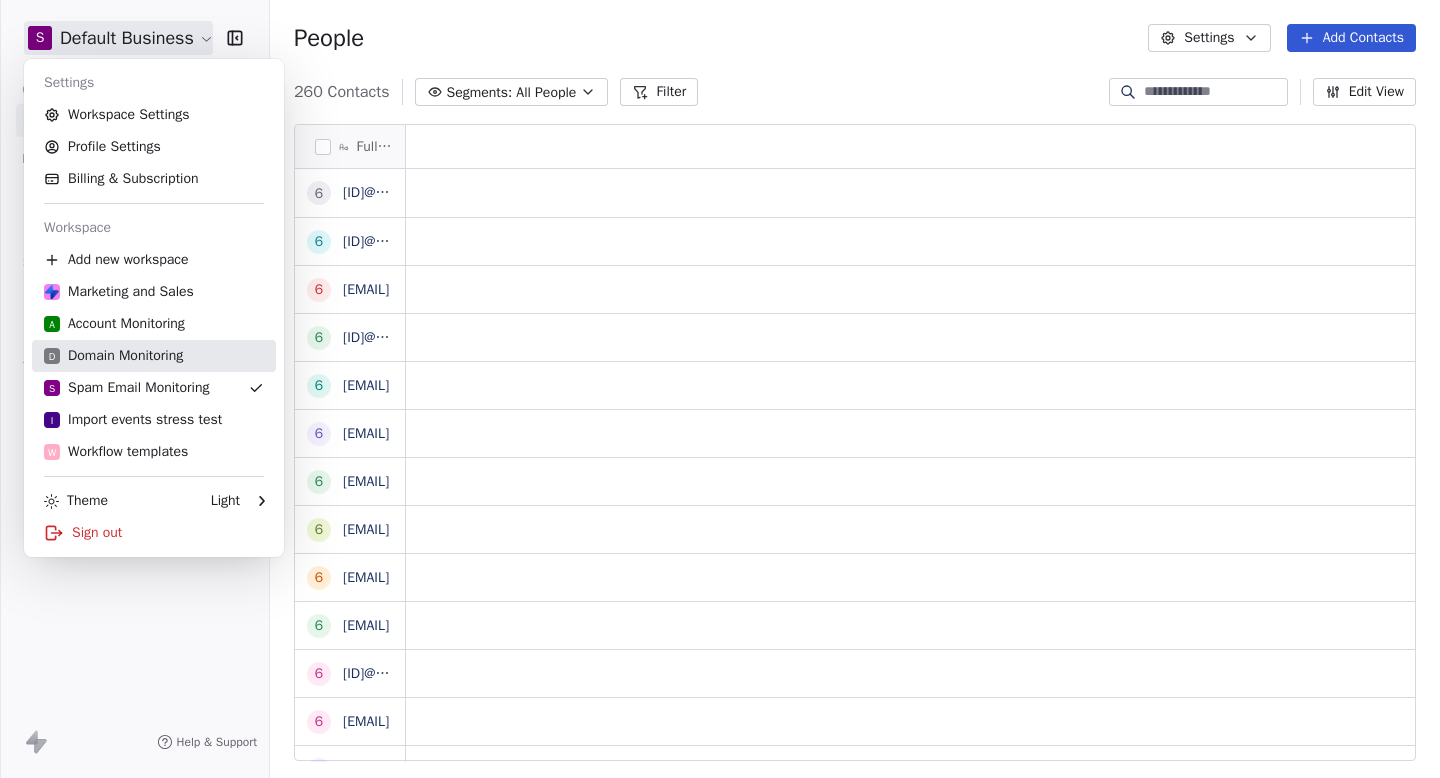 scroll, scrollTop: 1, scrollLeft: 1, axis: both 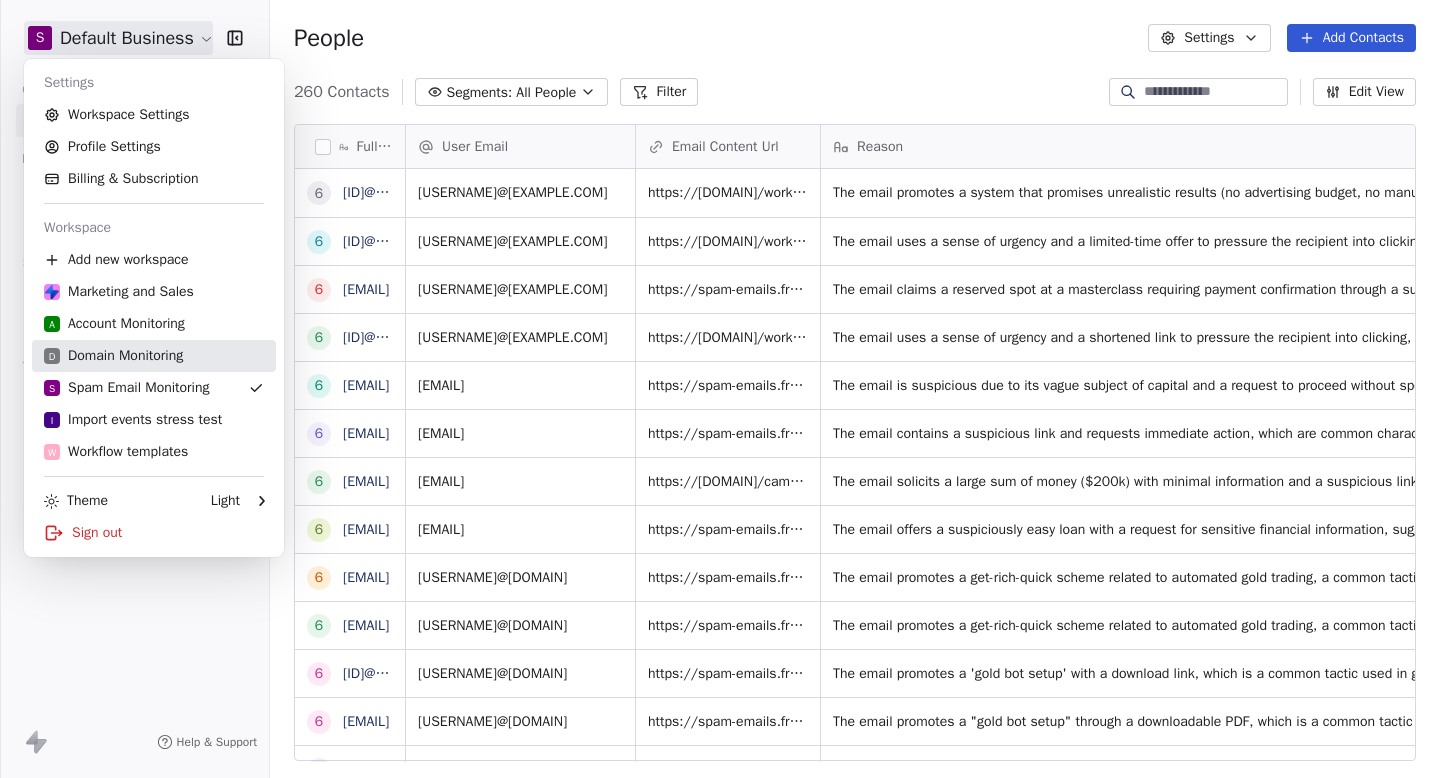 click on "D Domain Monitoring" at bounding box center [154, 356] 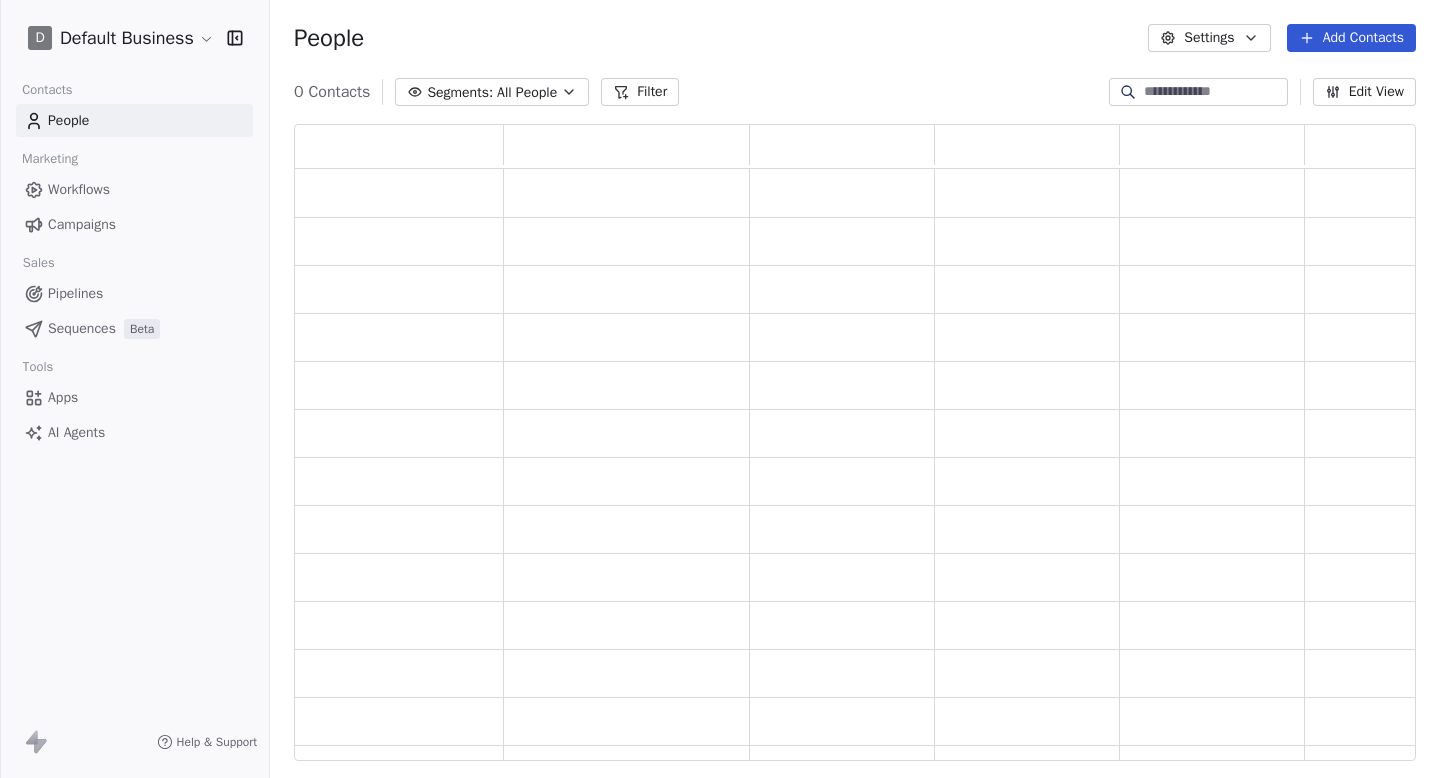 scroll, scrollTop: 1, scrollLeft: 1, axis: both 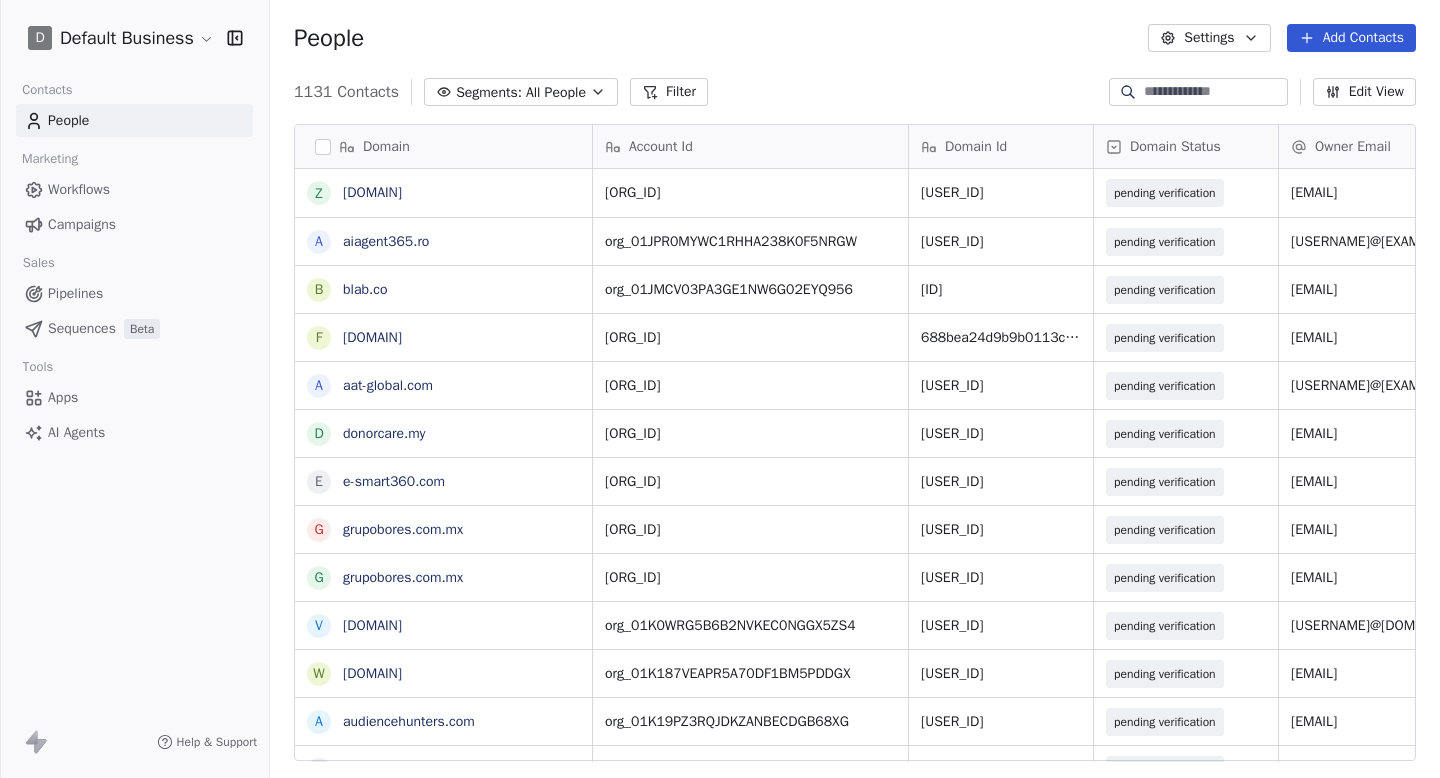 click on "S Default Business Contacts People Marketing Workflows Campaigns Sales Pipelines Sequences Beta Tools Apps AI Agents Help & Support People Settings Add Contacts 1131 Contacts Segments: All People Filter Edit View Tag Add to Sequence Export Domain z z4web.com a aiagent365.ro b blab.co f freakyfoottours.com a aat-global.com d donorcare.my e e-smart360.com g grupobores.com.mx g grupobores.com.mx v vivianmeiyun.com w wesleyhenderiks.com a audiencehunters.com s sprinkle.social s sprinkle.social r recsync.ai d digitalcreativeart.com b balvir.info g gekkoandco.com n neurofeedbackstockholm.se a alteredstate-clo.com n nosararealtygroup.com s storygroup.io w wrs.gop w wrsgop.com w wrspolitical.com c contentinspires.com p playalagartorealestate.com s sublisse.co m maderacountyrepublicanwomen.com v vectorbrief.com v vectorbrief.com n neuronagent.com v vietnamericathemusical.org Account Id Domain Id Domain Status Owner Email Zone Last checked At IST Records Verified At IST org_01K1HKVXKMQR7WNQDT6XXSPJQQ [USERNAME]@[DOMAIN]" at bounding box center [720, 389] 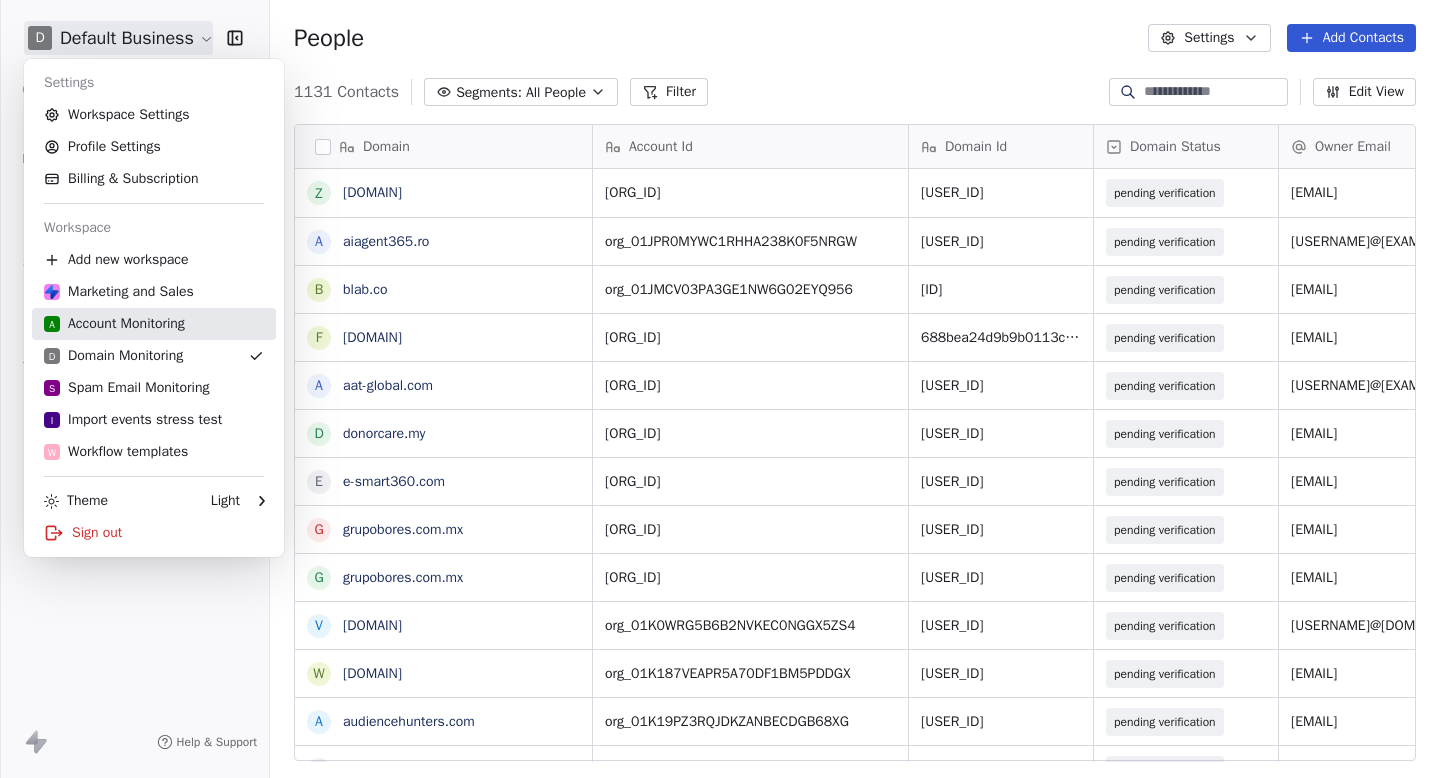 click on "A Account Monitoring" at bounding box center [154, 324] 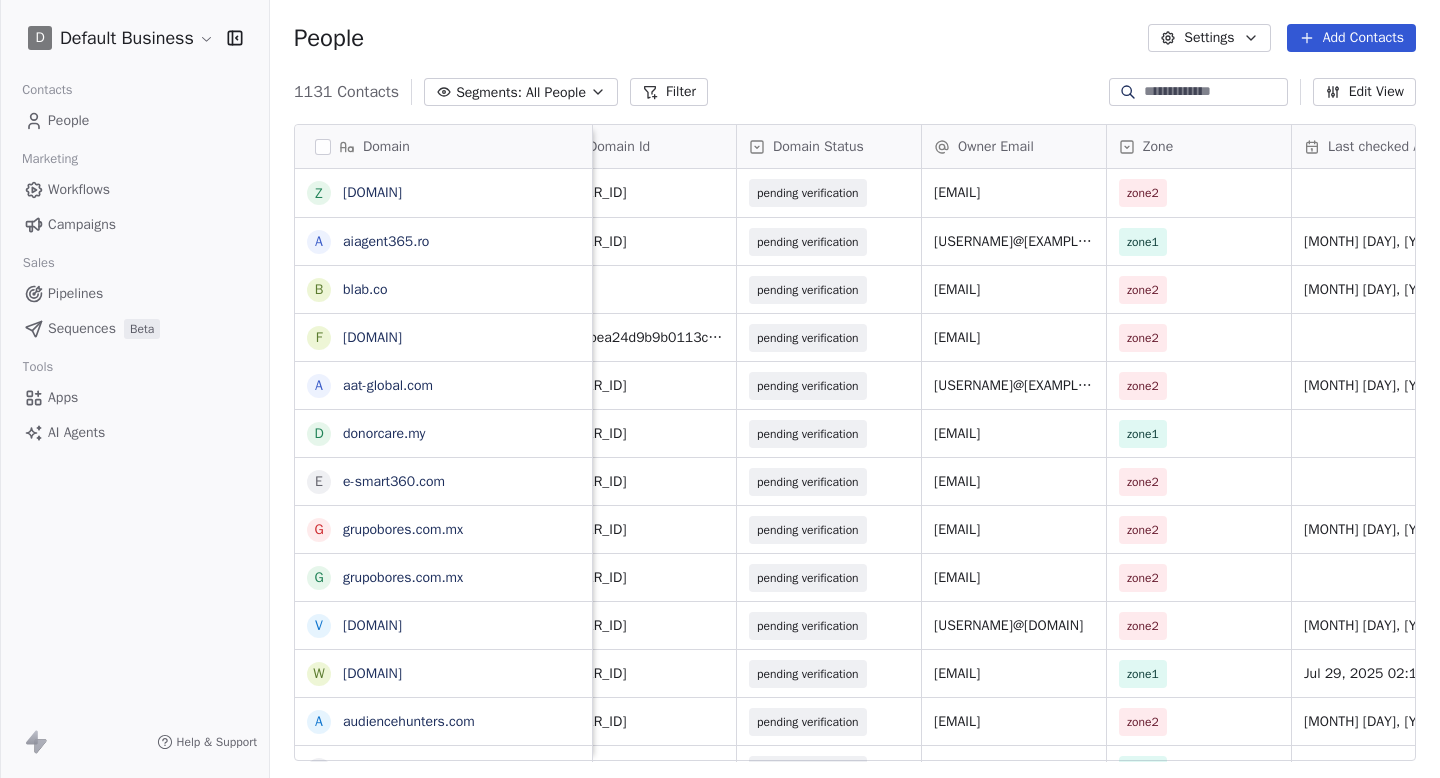 scroll, scrollTop: 0, scrollLeft: 0, axis: both 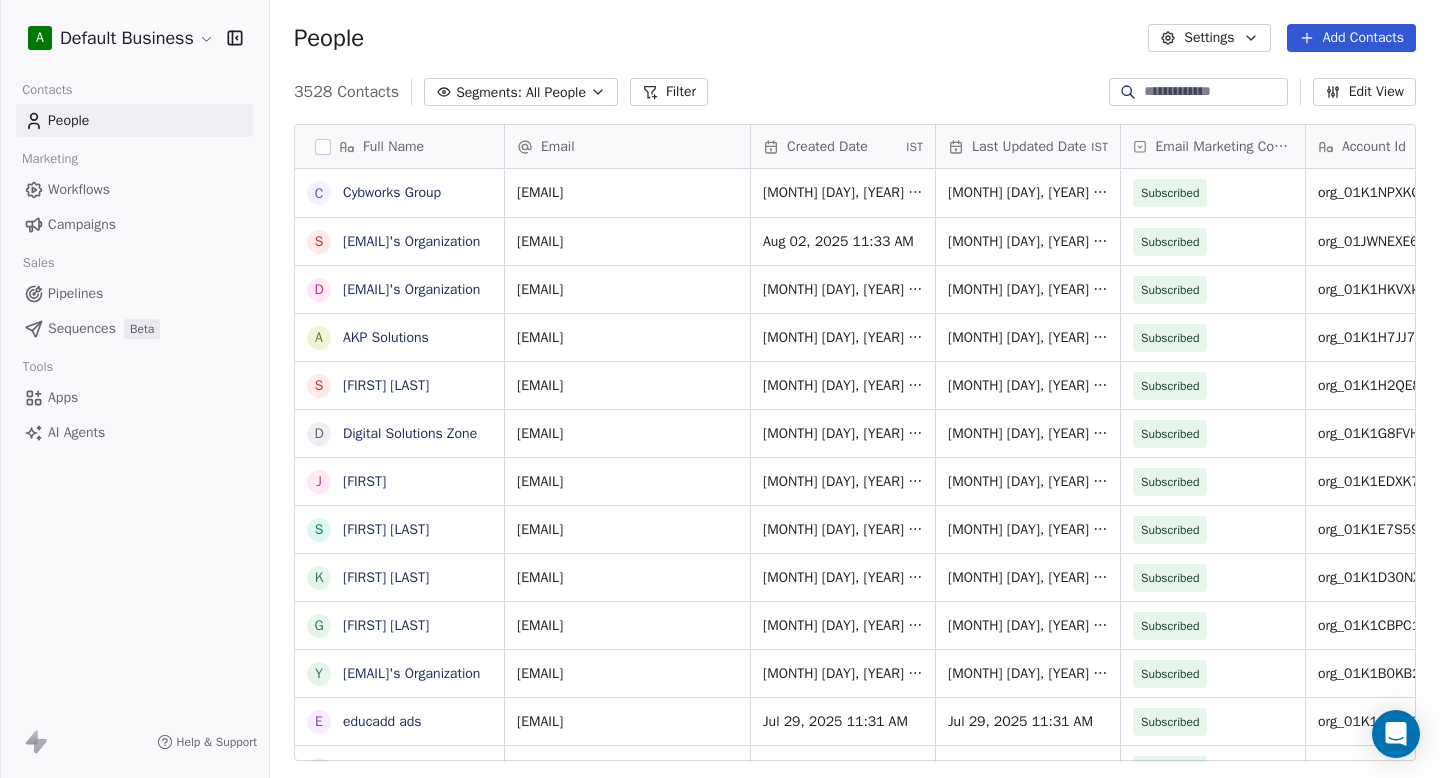 click on "3528 Contacts" at bounding box center (346, 92) 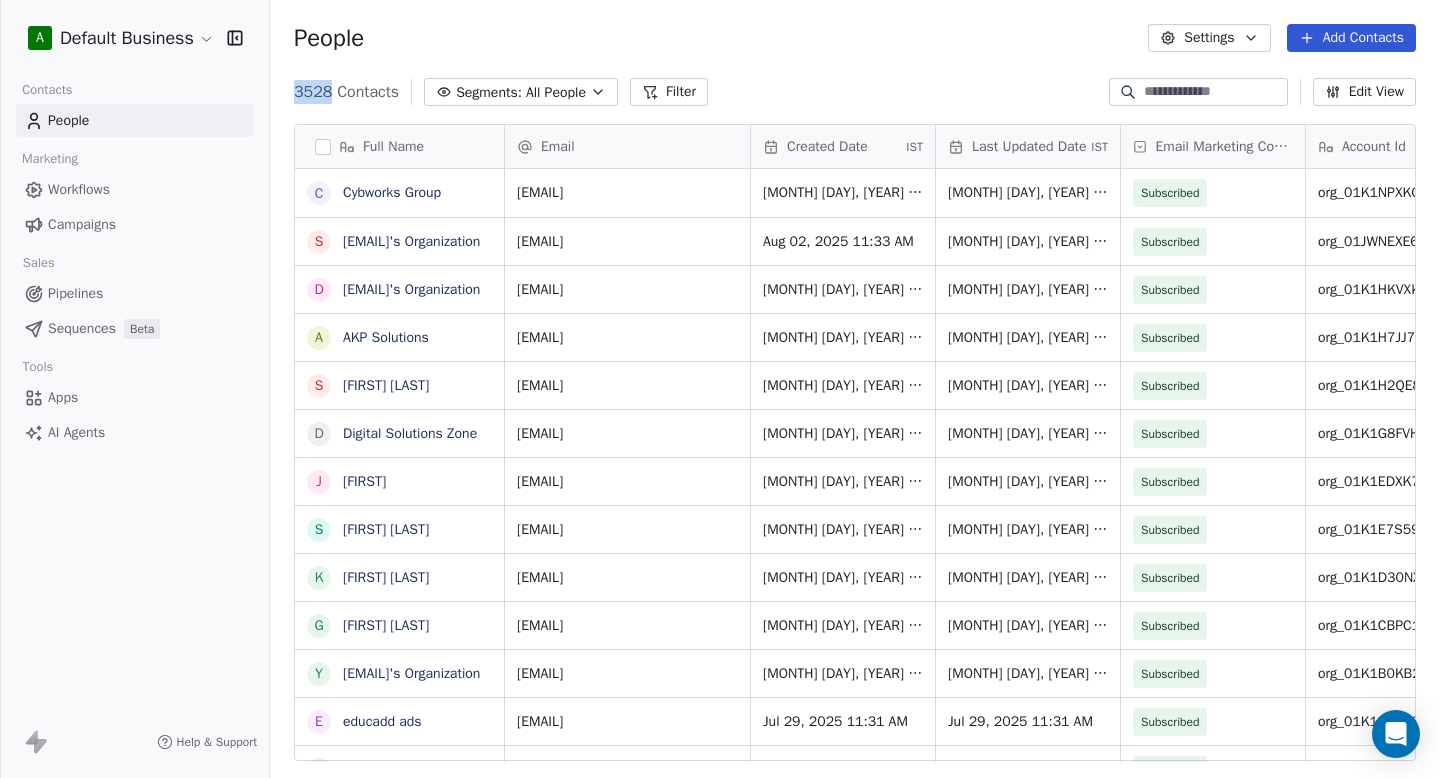 click on "3528 Contacts" at bounding box center [346, 92] 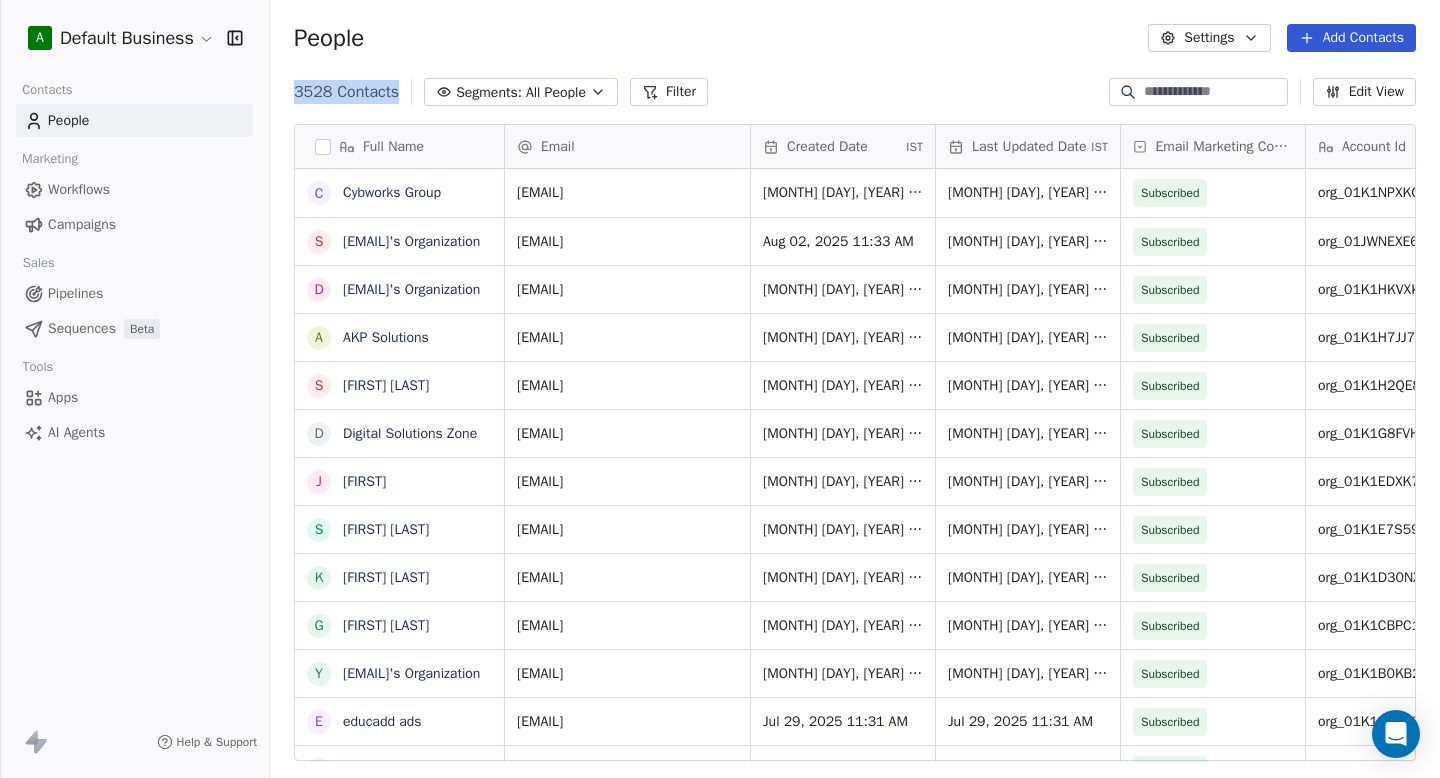 click on "3528 Contacts" at bounding box center (346, 92) 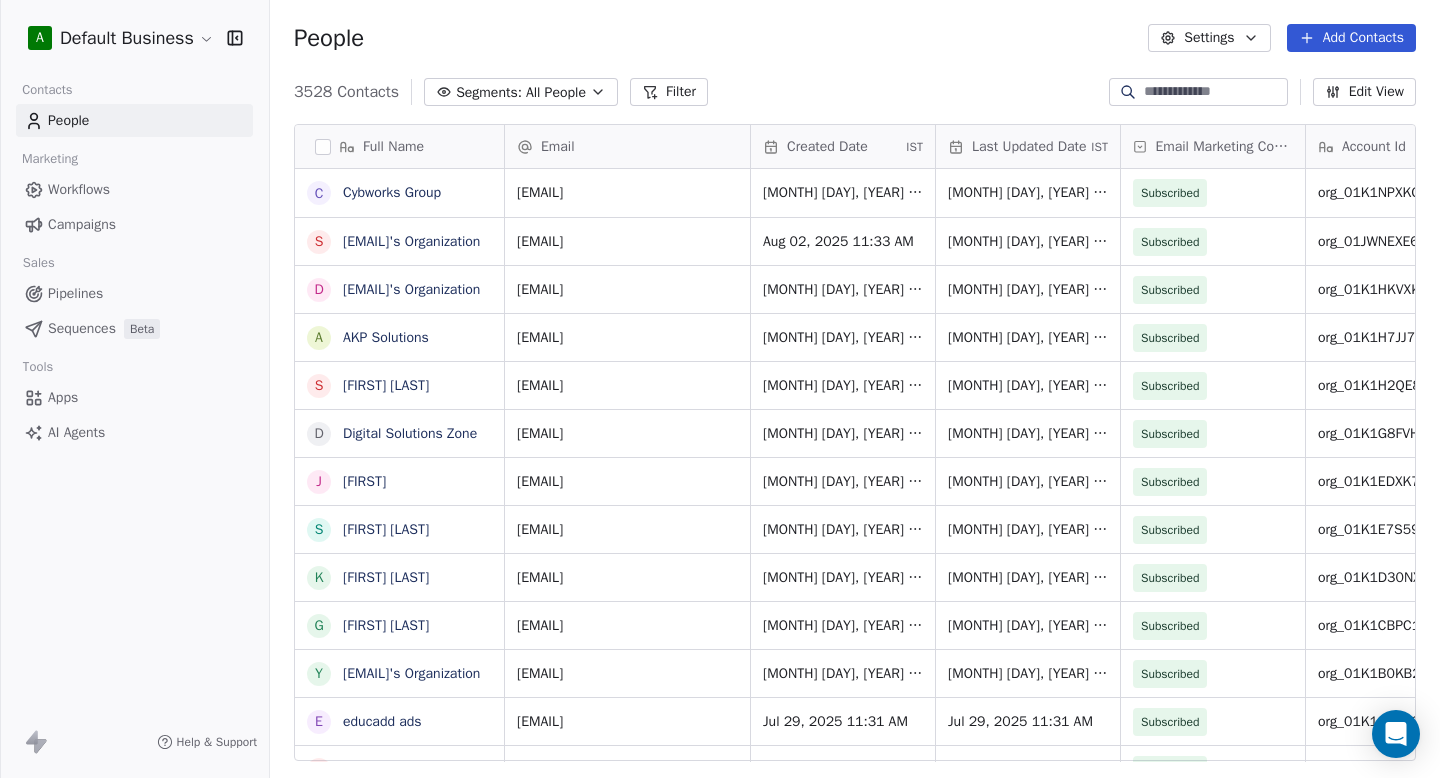 click on "People Settings  Add Contacts" at bounding box center [855, 38] 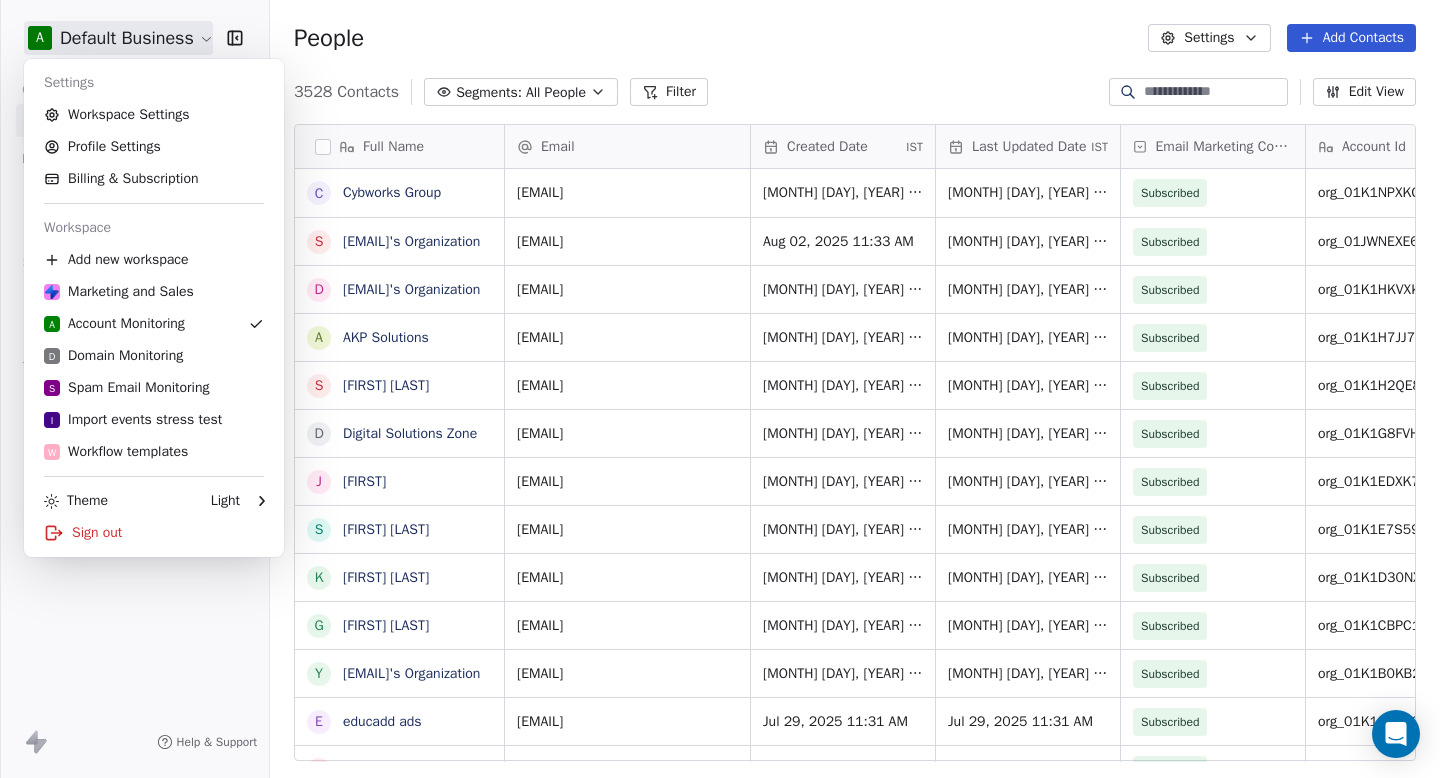 click on "A Default Business Contacts People Marketing Workflows Campaigns Sales Pipelines Sequences Beta Tools Apps AI Agents Help & Support People Settings  Add Contacts 3528 Contacts Segments: All People Filter  Edit View Tag Add to Sequence Export Full Name C Cybworks Group s swipeone@berrymail.cc's Organization d dale@z4web.com's Organization A AKP Solutions S Stinah VA D Digital Solutions Zone J Johan S Steve Cowart K KZ Choi G Gianluca Guazzotti y yogikumar0462@gmail.com's Organization e educadd ads A Ayokunle Spencer W Wesley Henderiks E Emre Ilban s swipeone.com@ingoreichert.com's Organization J Justin Slabbert C Christopher Smith r richard liu d daniel@cubecore.ae's Organization s shahinur@hospicebangladesh.com's Organization n nahid@hospicebangladesh.com's Organization A Akshara Darapaneni D Deepak Suman d dhruvdalsaniya21@gmail.com's Organization R Rebecca Phan S Sudo Woodo E EDGE Community Z Zack Huang L Lisa Chaffin b beta ling N Nica Betaling T Terry Mallin Email Created Date IST Last Updated Date IST" at bounding box center (720, 389) 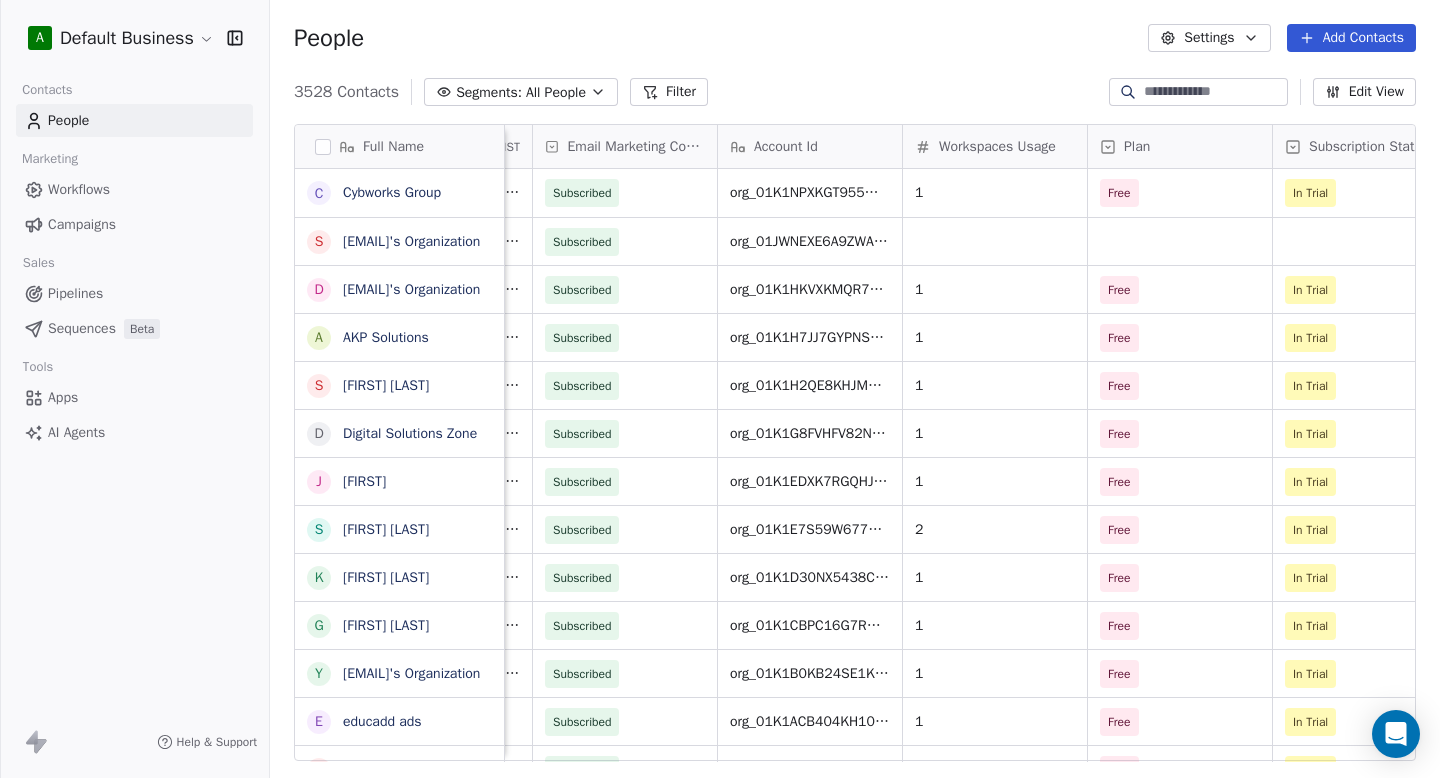 scroll, scrollTop: 0, scrollLeft: 630, axis: horizontal 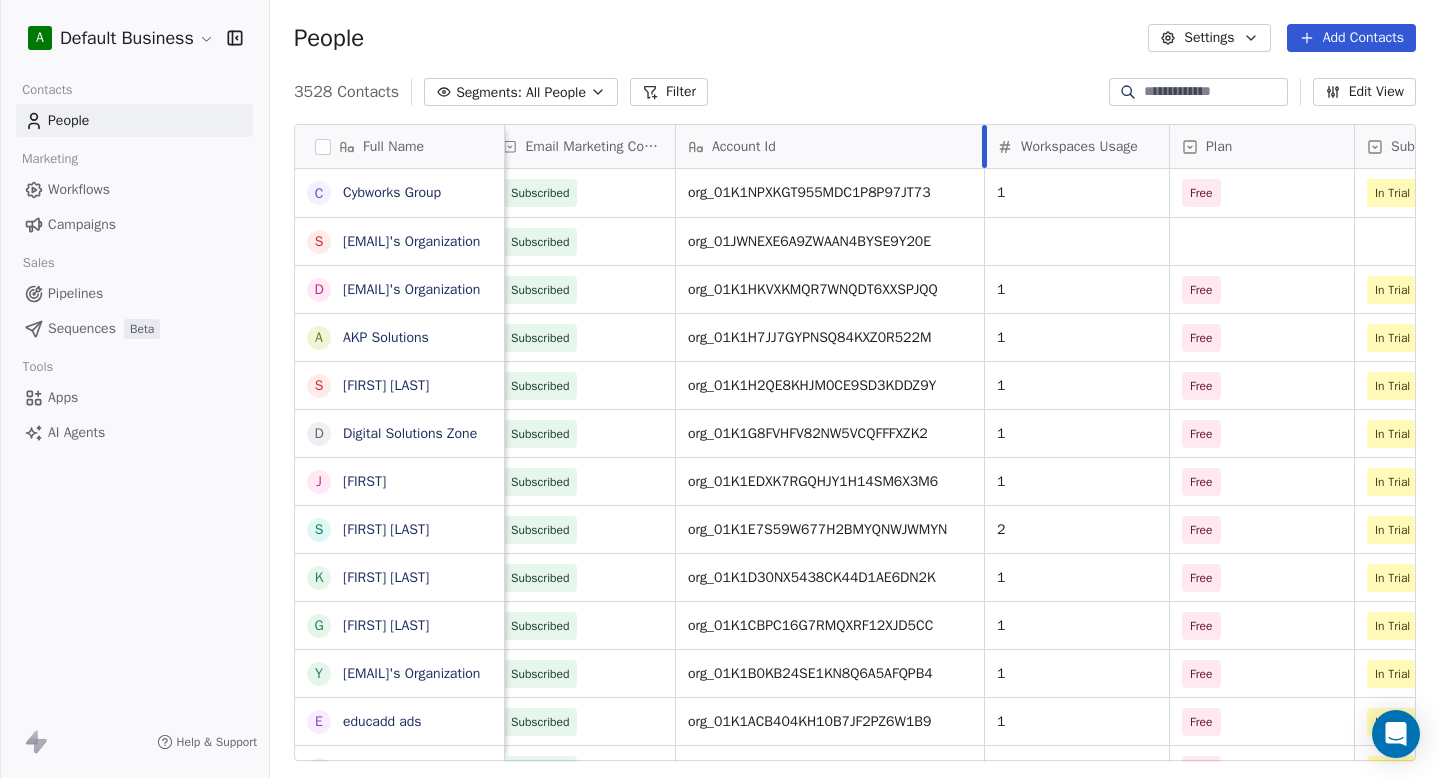 drag, startPoint x: 858, startPoint y: 148, endPoint x: 982, endPoint y: 148, distance: 124 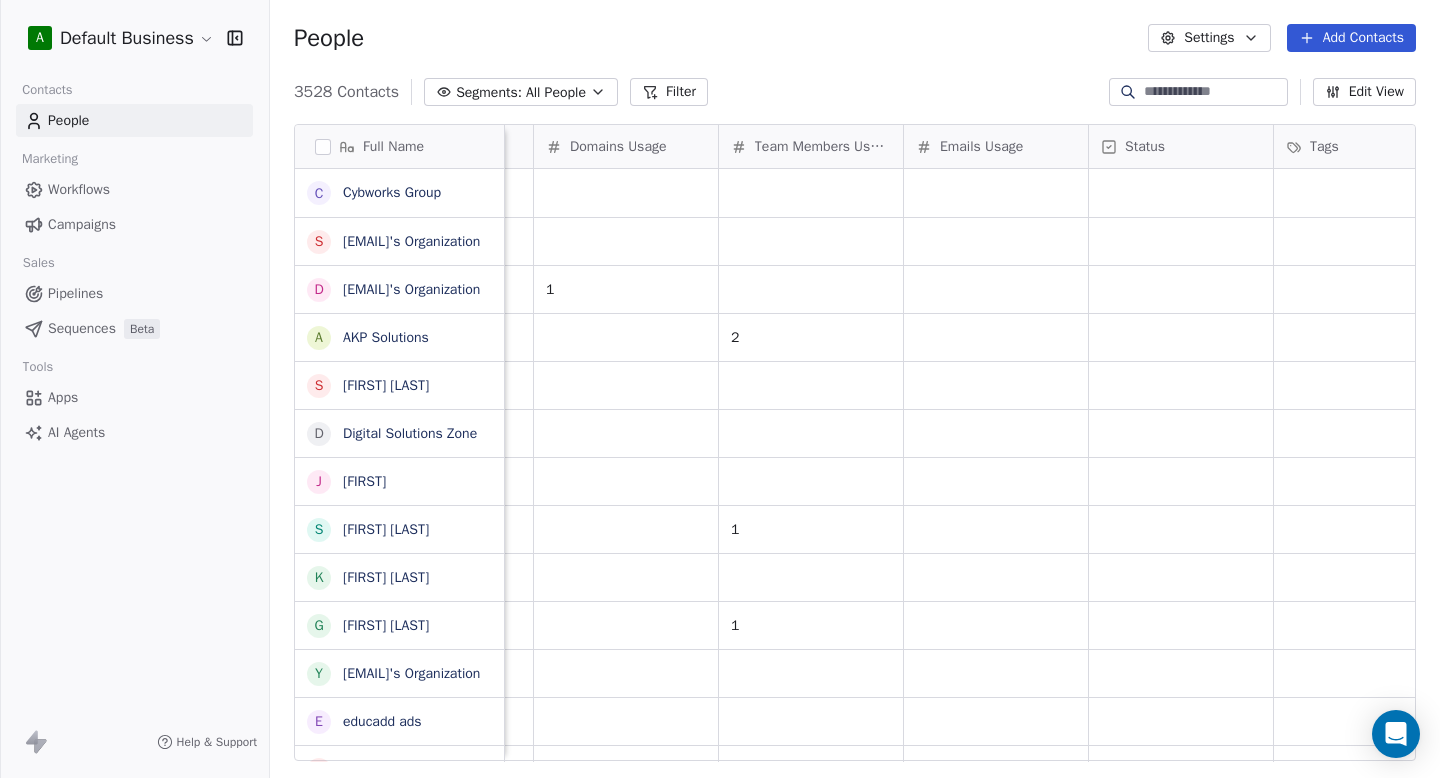 scroll, scrollTop: 0, scrollLeft: 2098, axis: horizontal 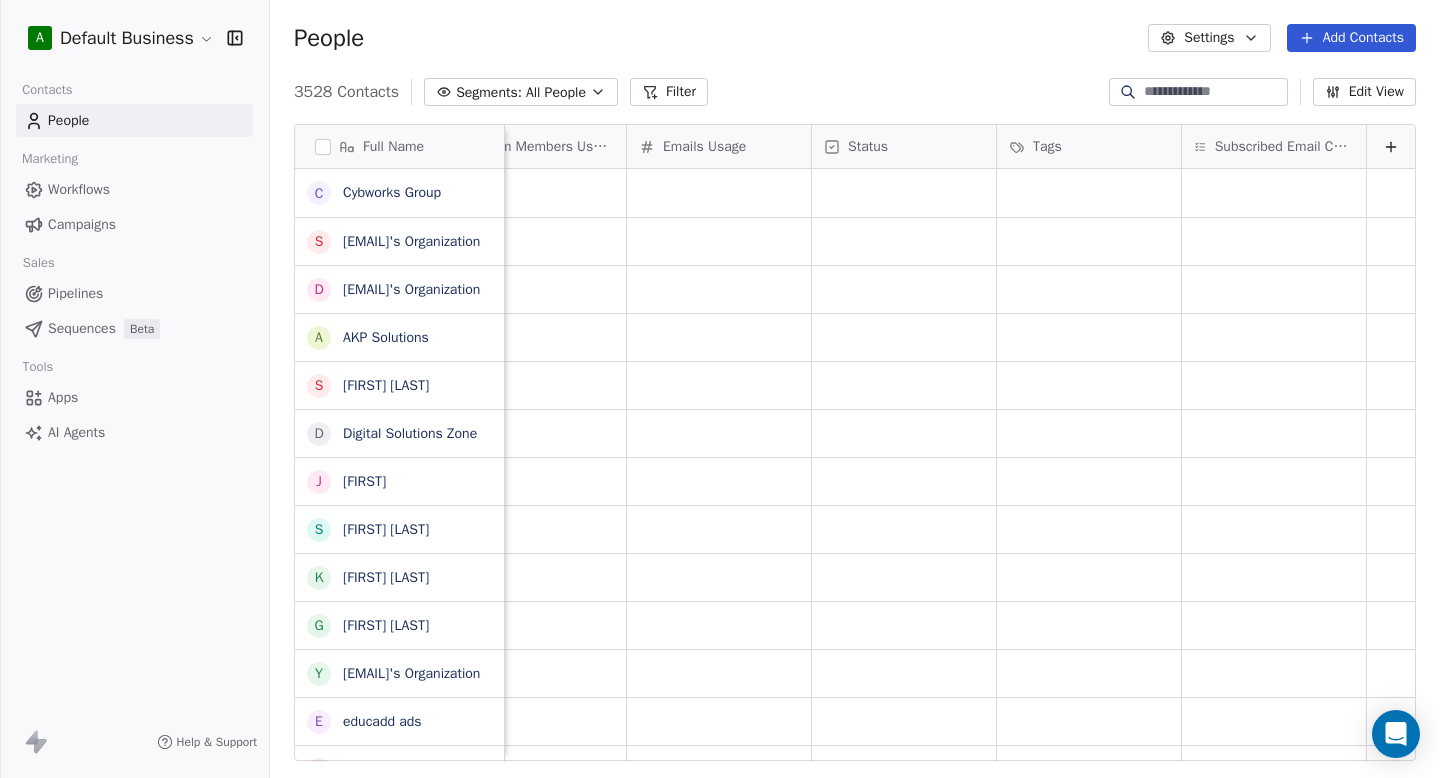 click on "Edit View" at bounding box center (1364, 92) 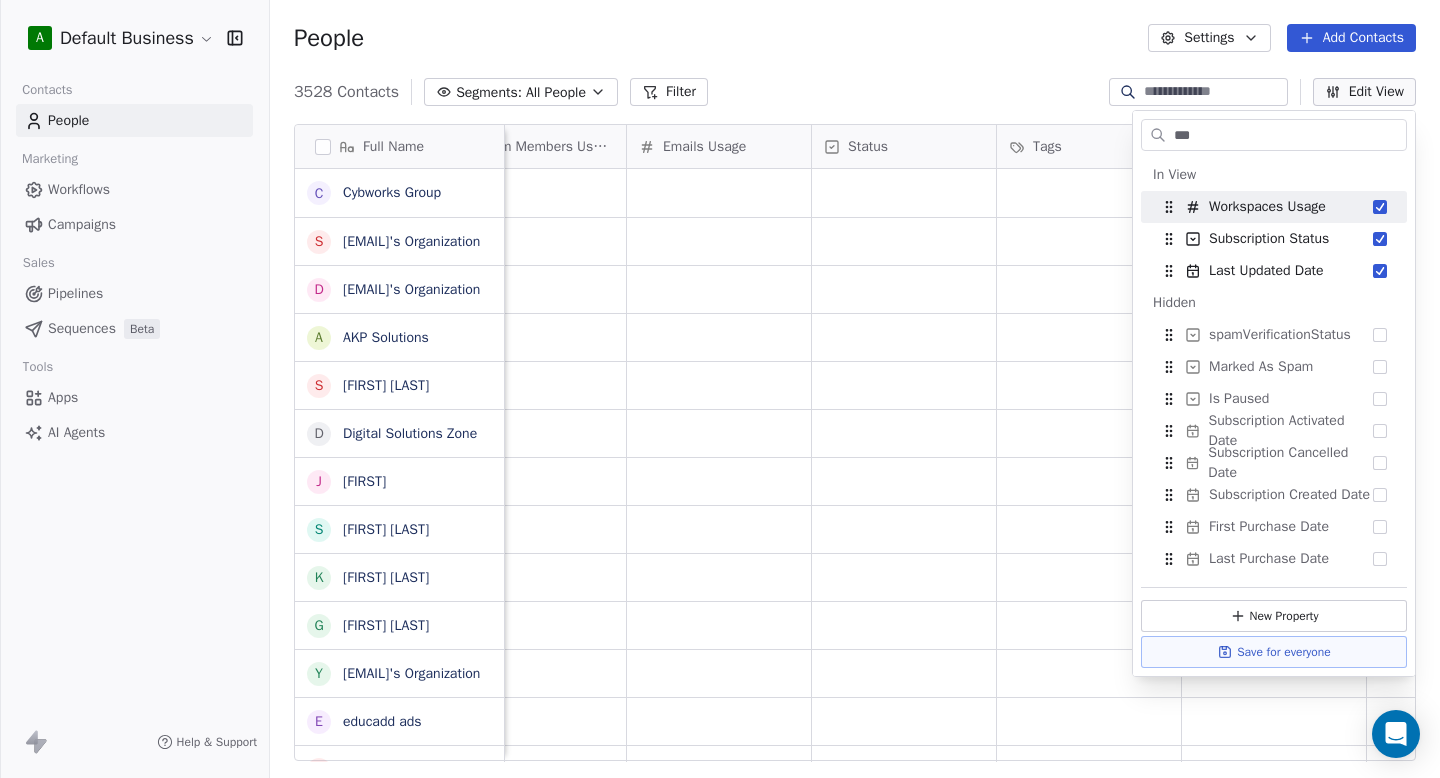 scroll, scrollTop: 0, scrollLeft: 0, axis: both 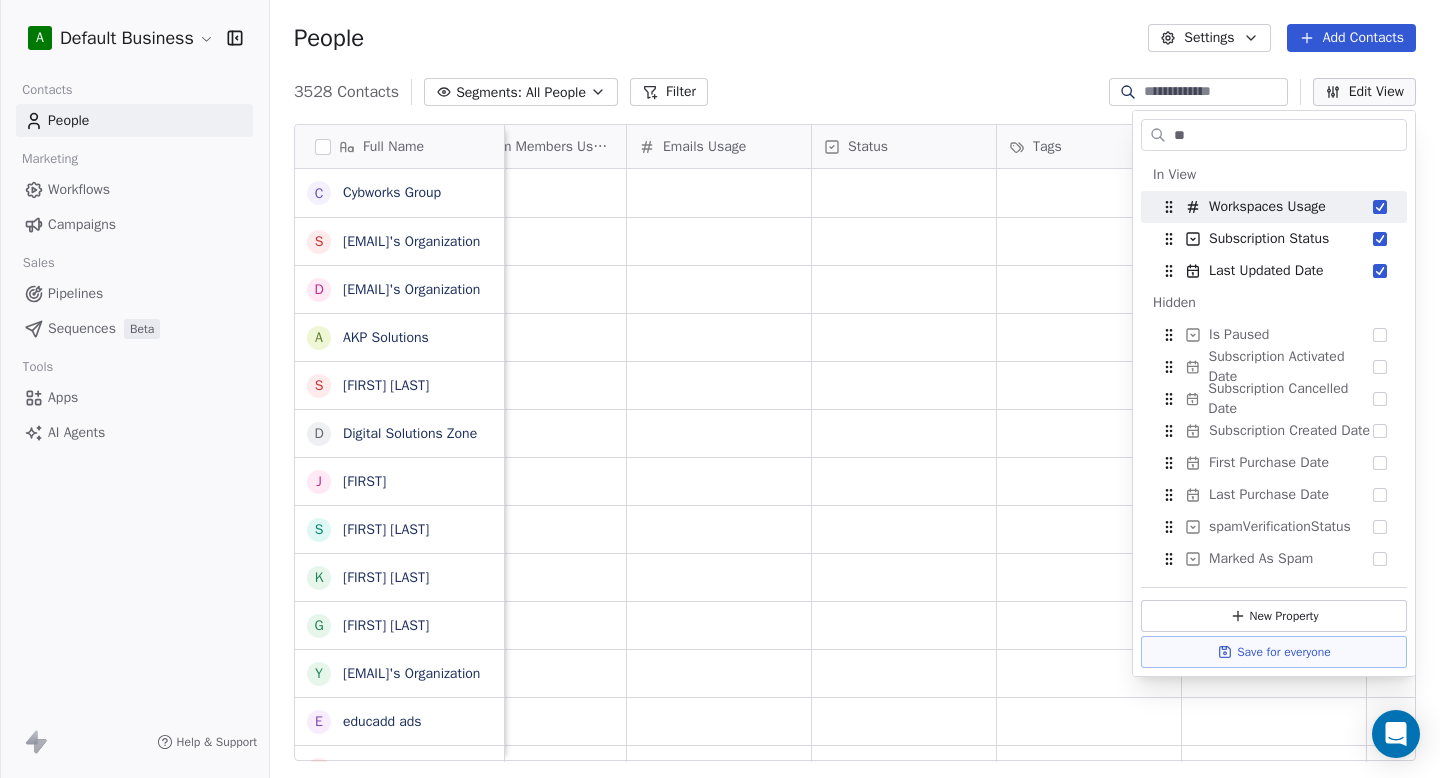 type on "*" 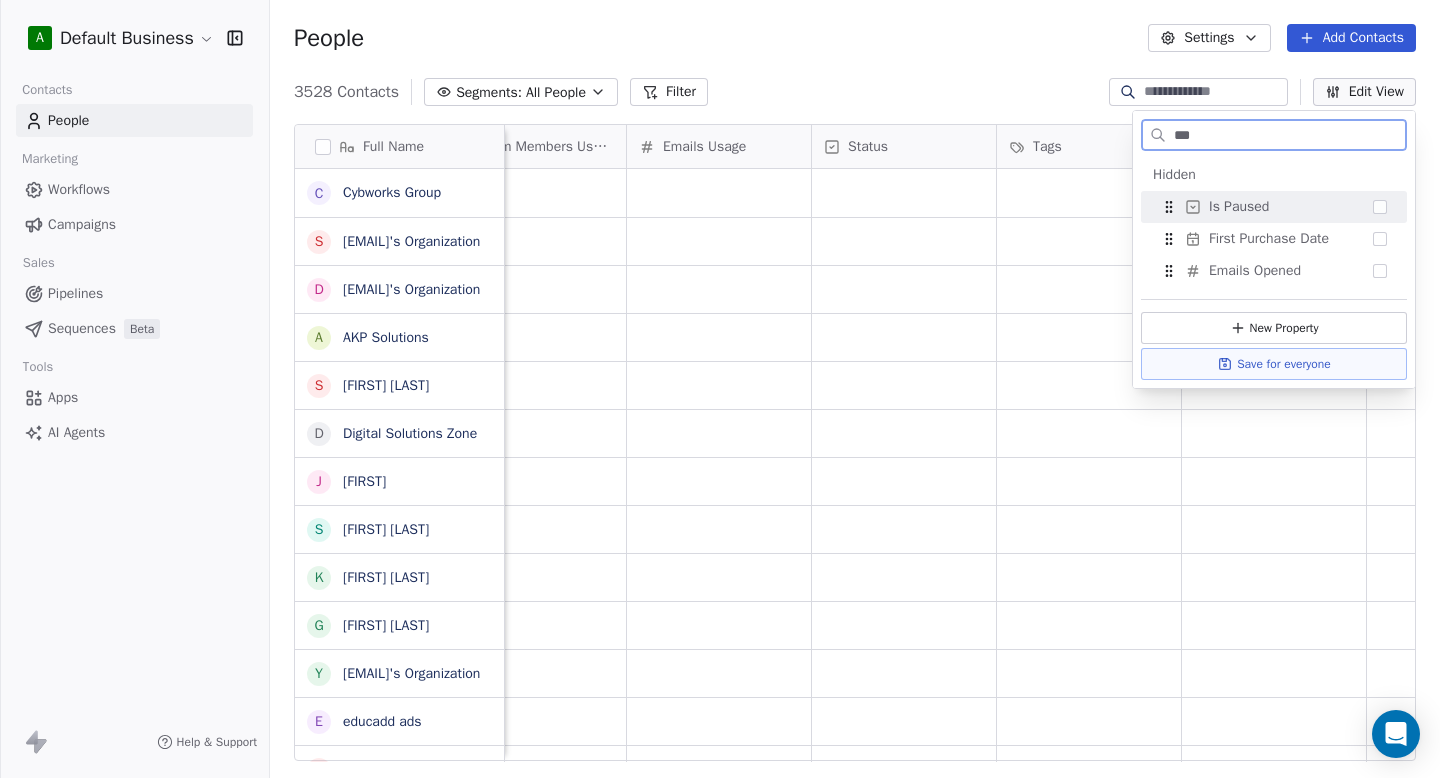 type on "***" 